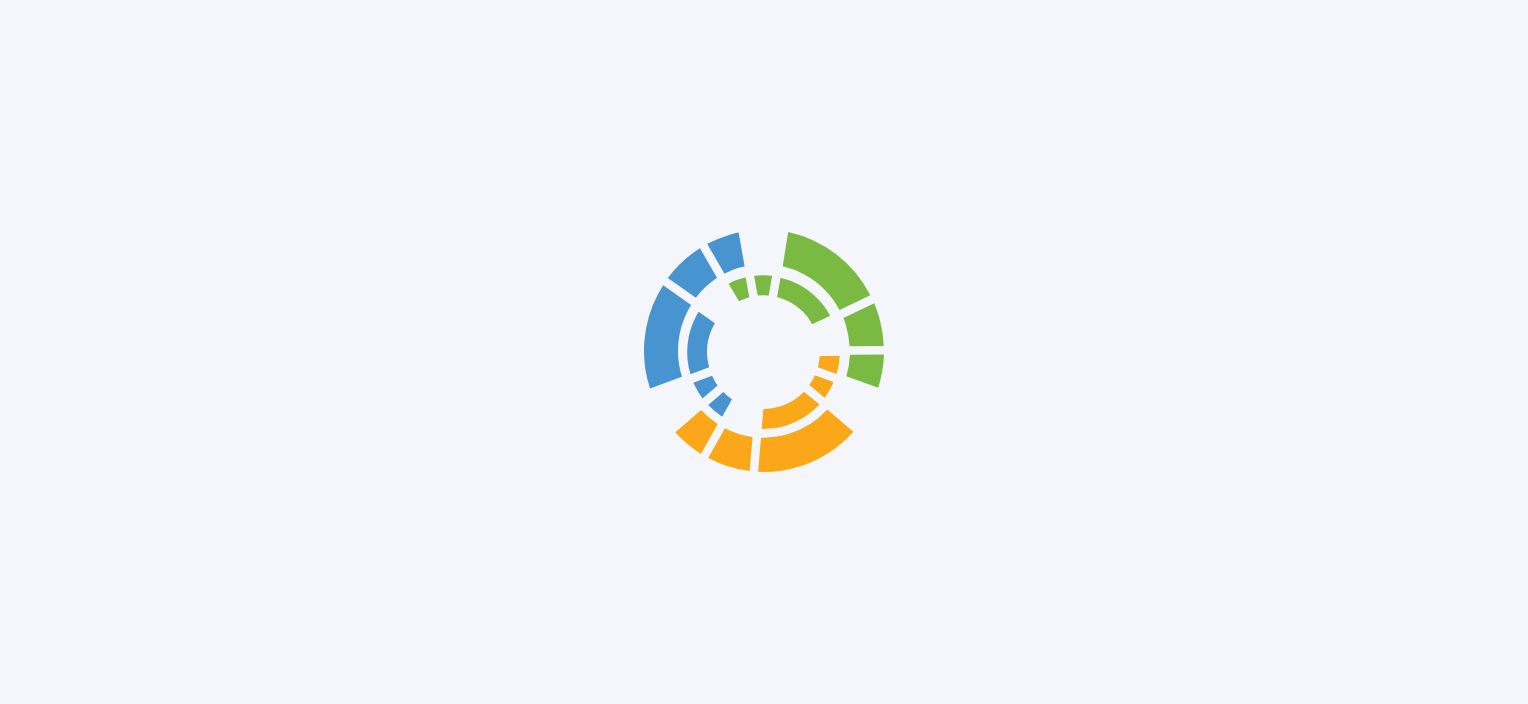 scroll, scrollTop: 0, scrollLeft: 0, axis: both 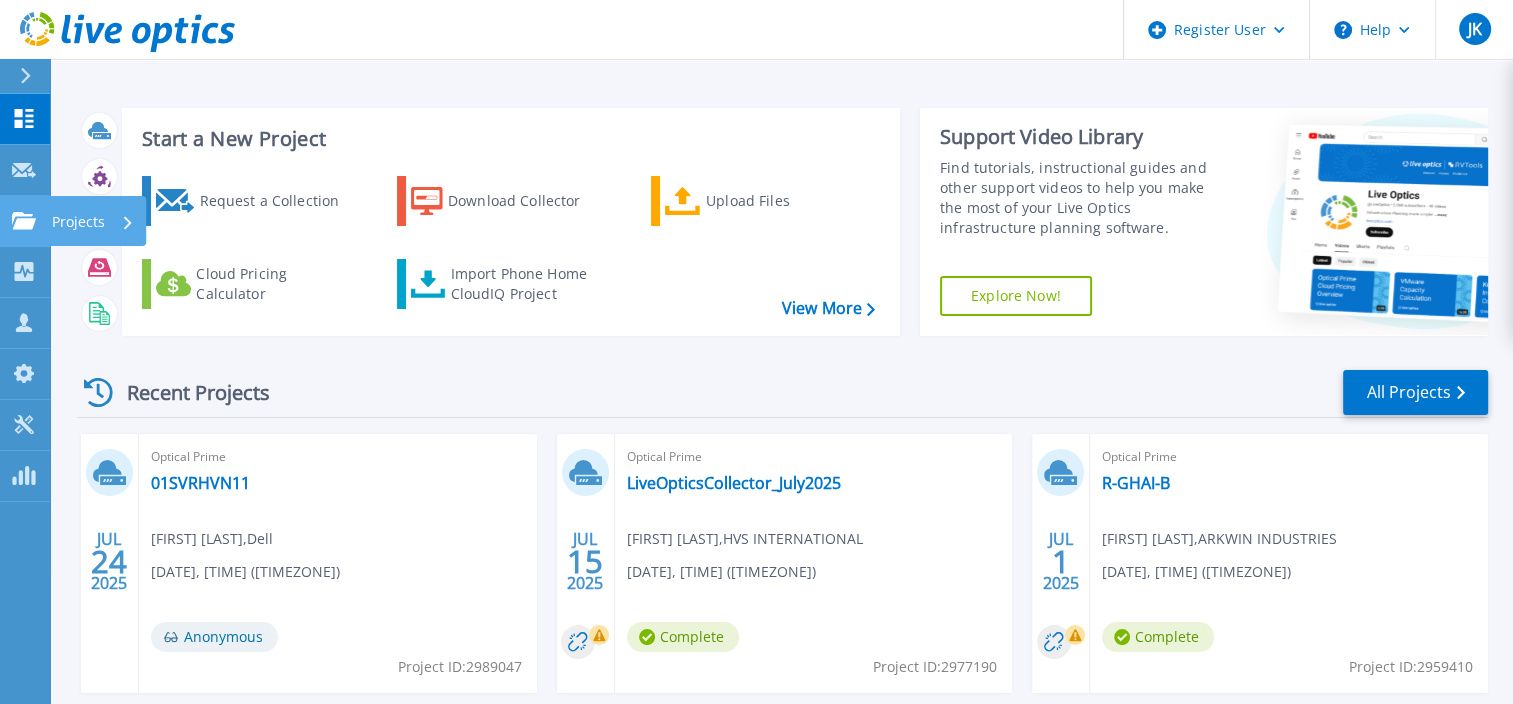 click on "Projects Projects" at bounding box center [25, 221] 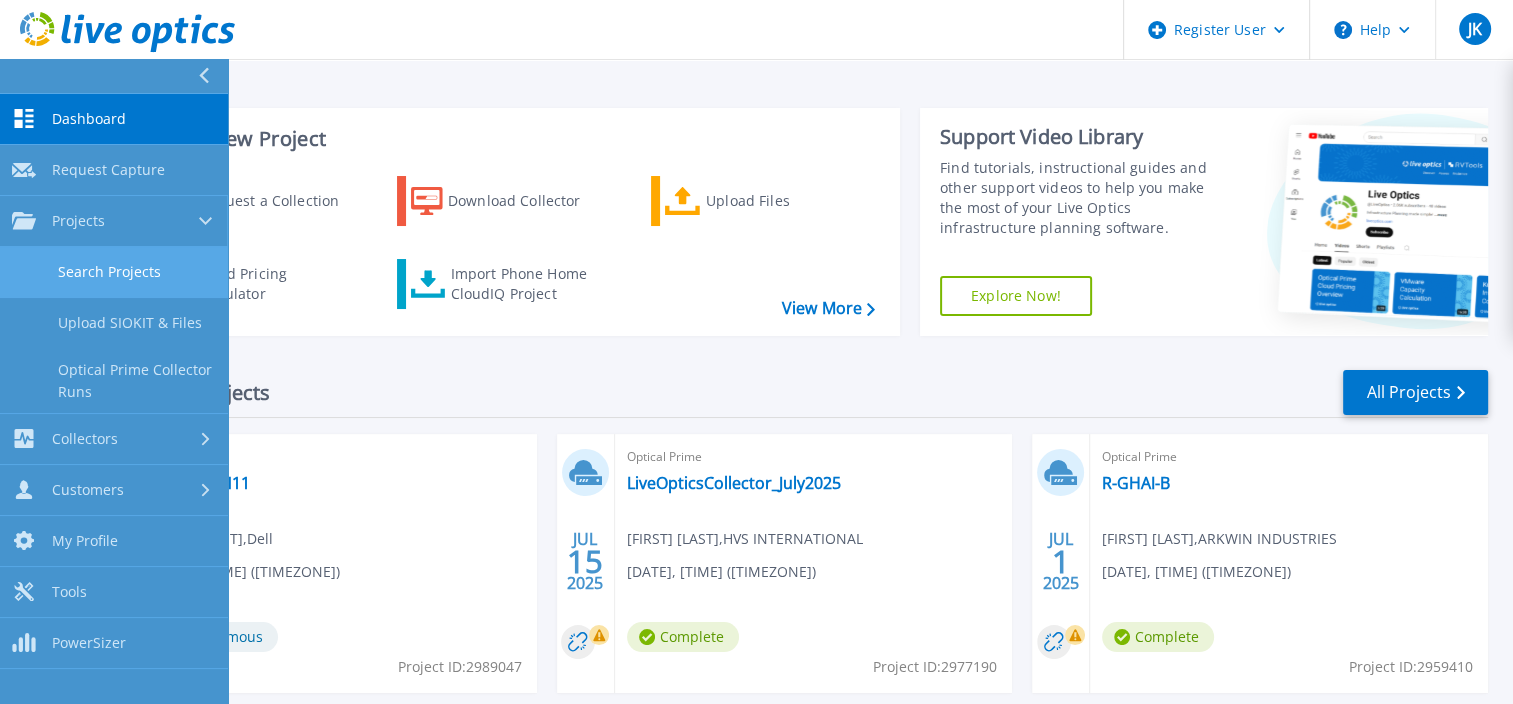 click on "Search Projects" at bounding box center [114, 272] 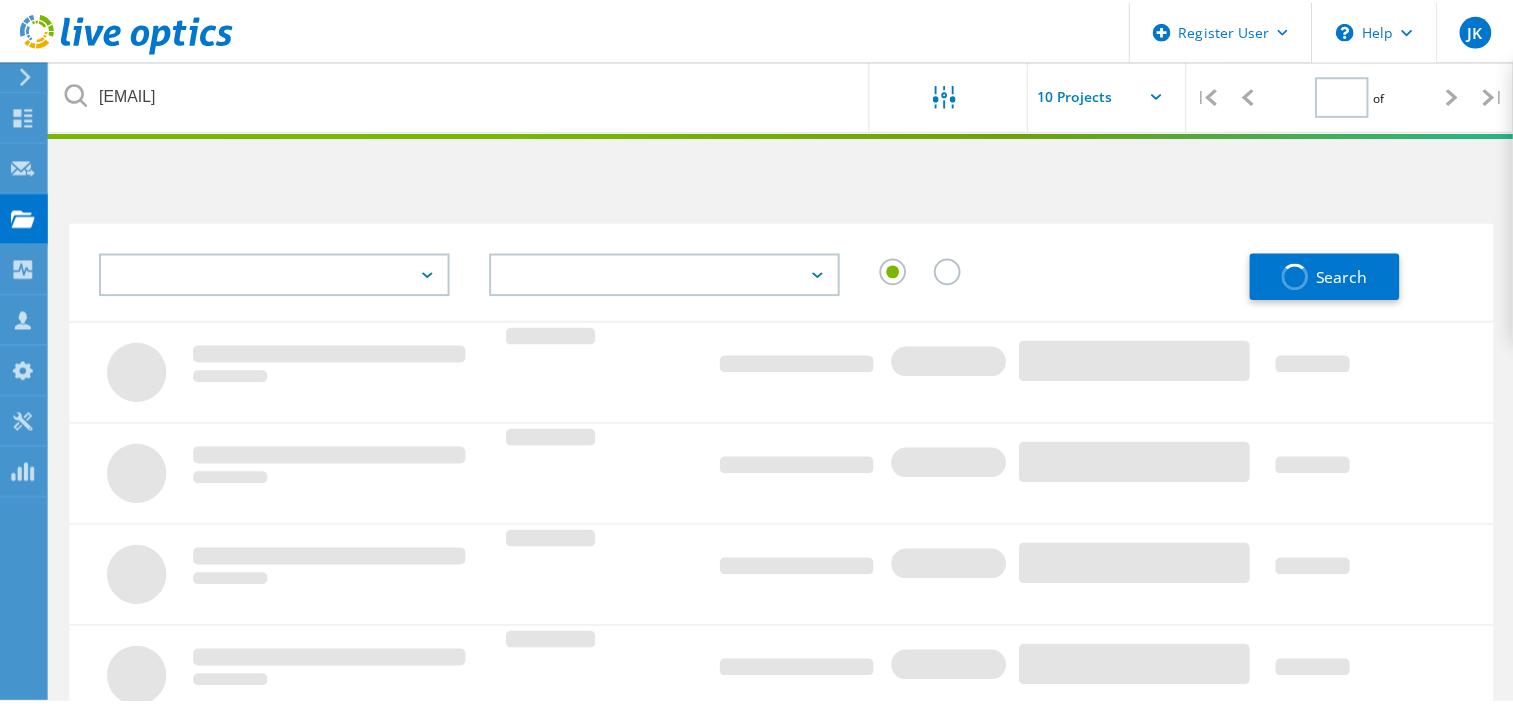 scroll, scrollTop: 0, scrollLeft: 0, axis: both 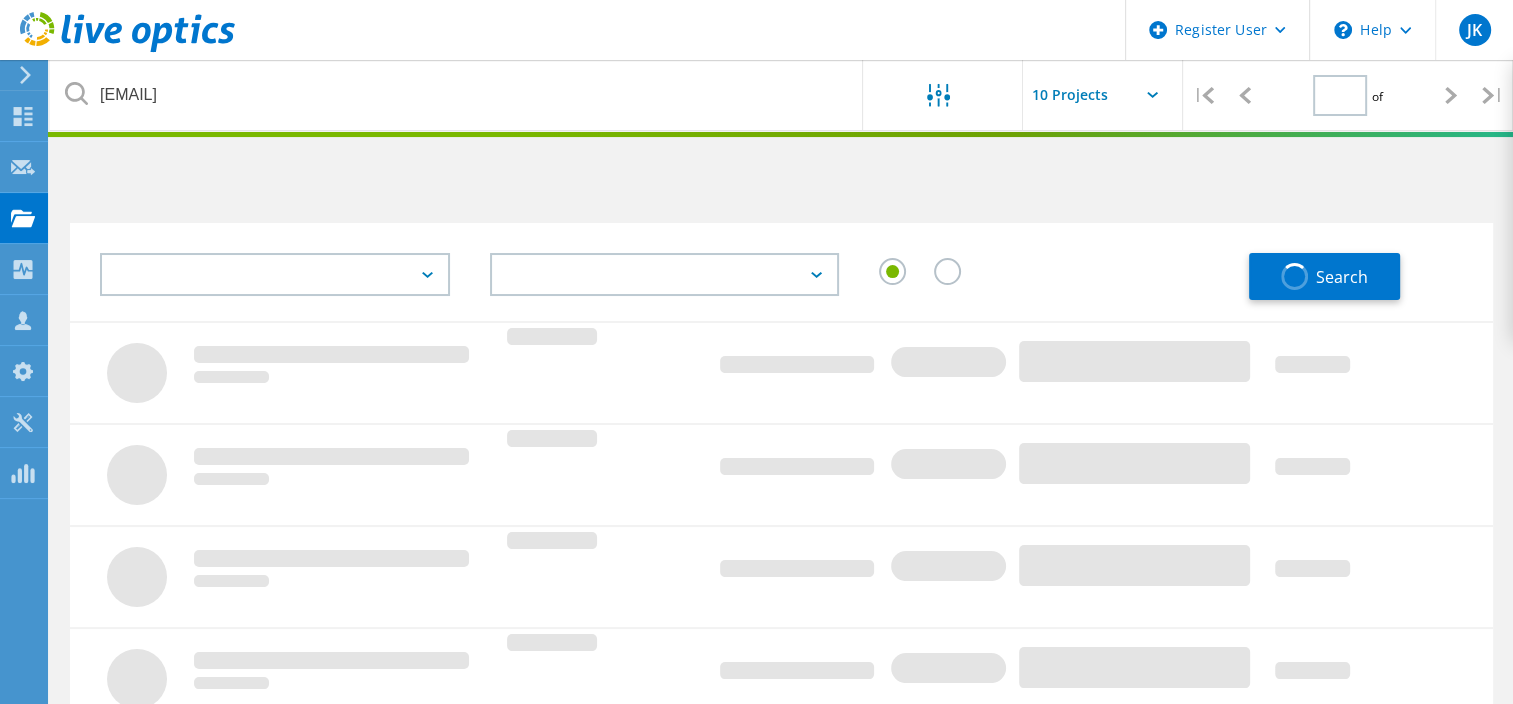 type on "1" 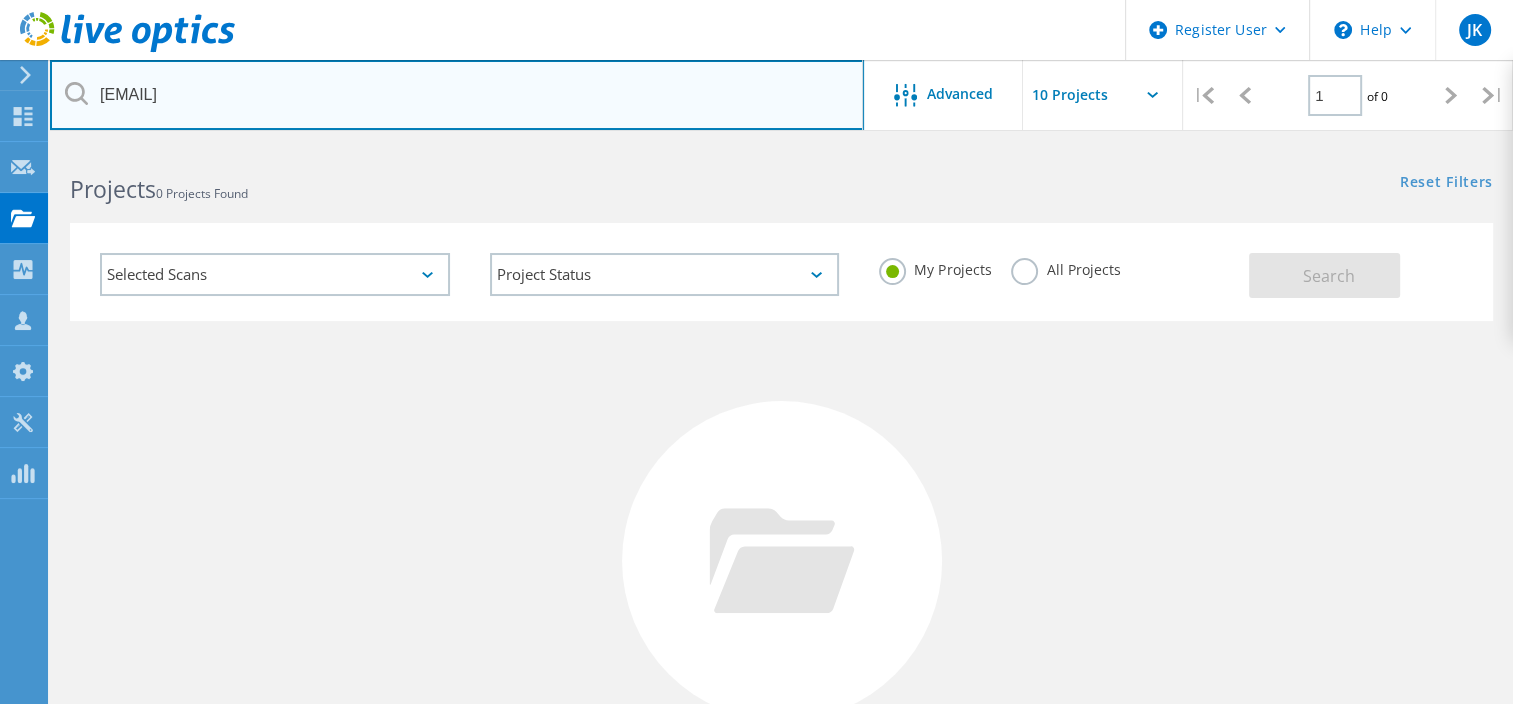 drag, startPoint x: 284, startPoint y: 104, endPoint x: 70, endPoint y: 81, distance: 215.23244 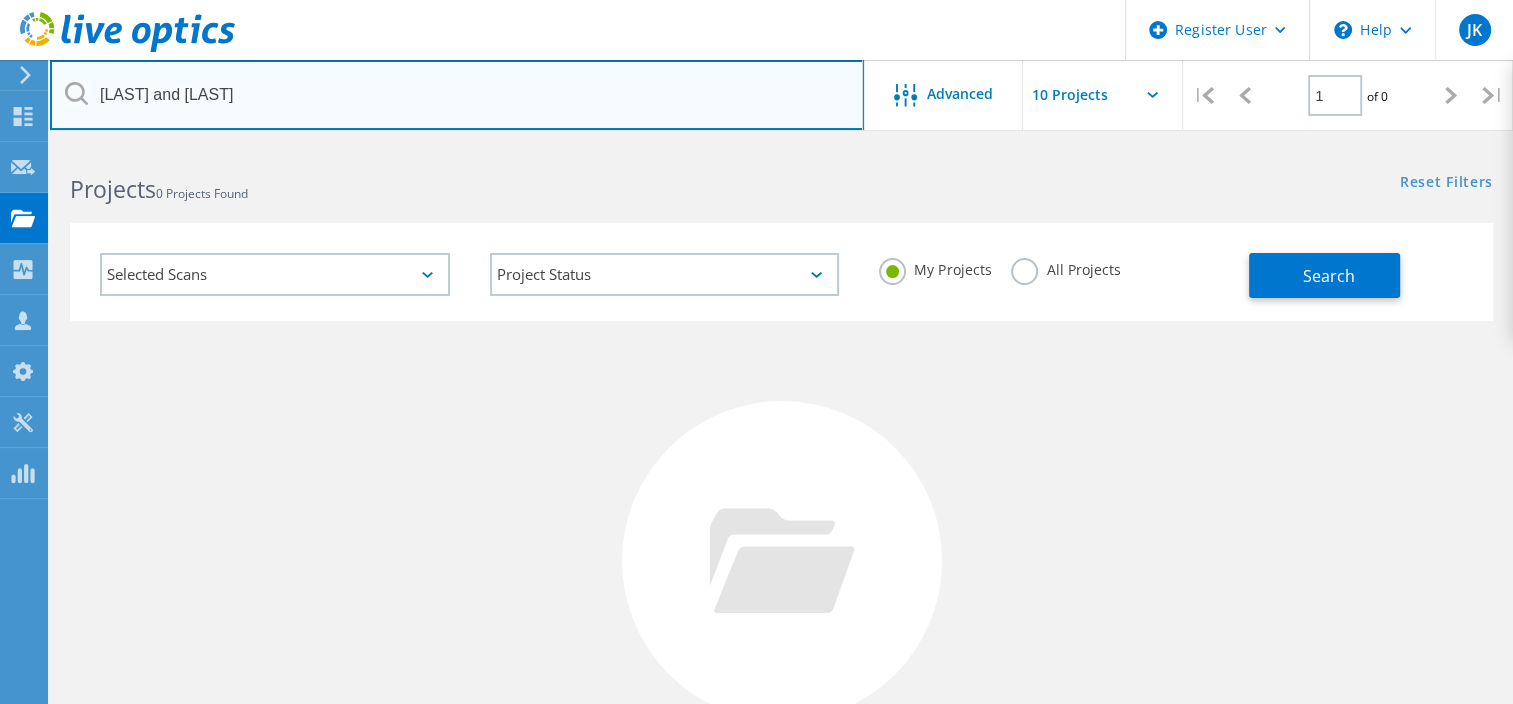 type on "[LAST] and [LAST]" 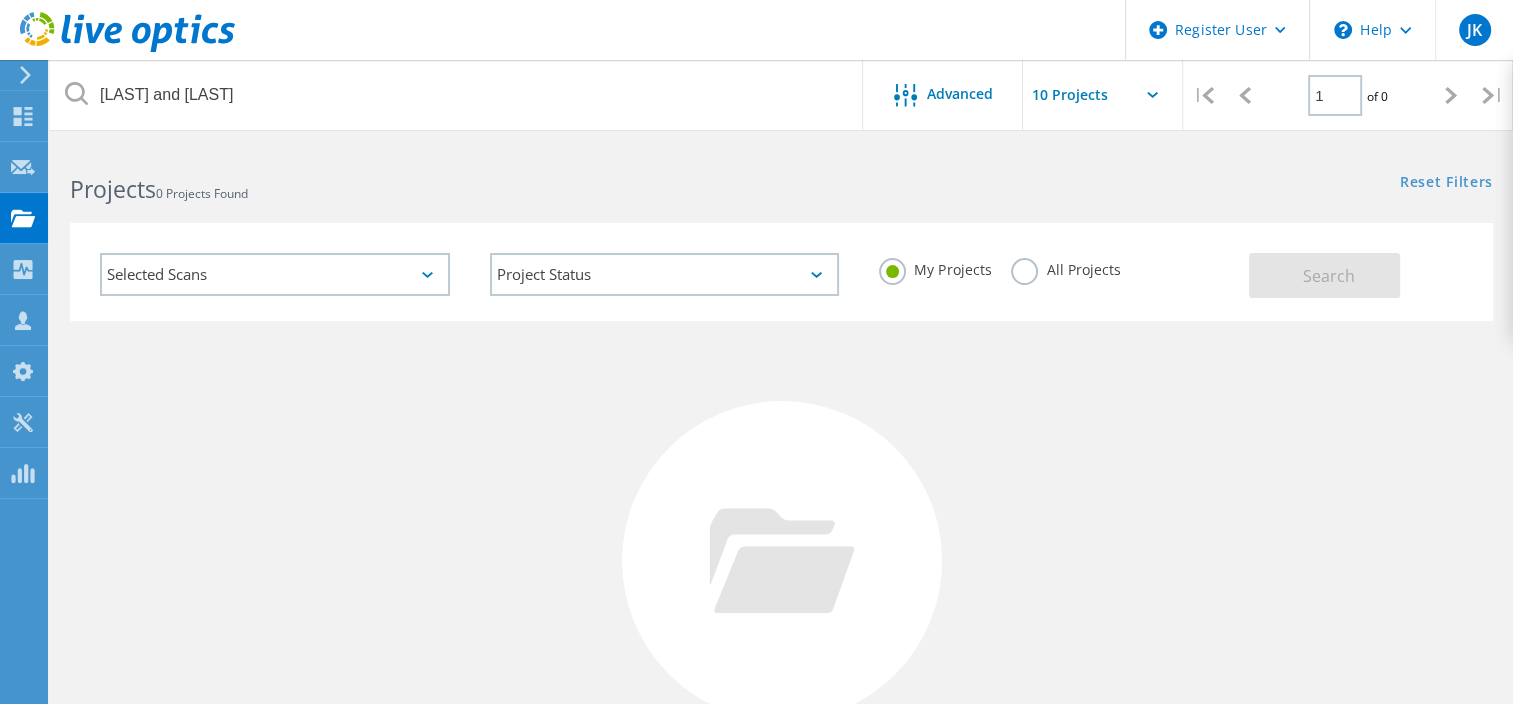 click on "All Projects" 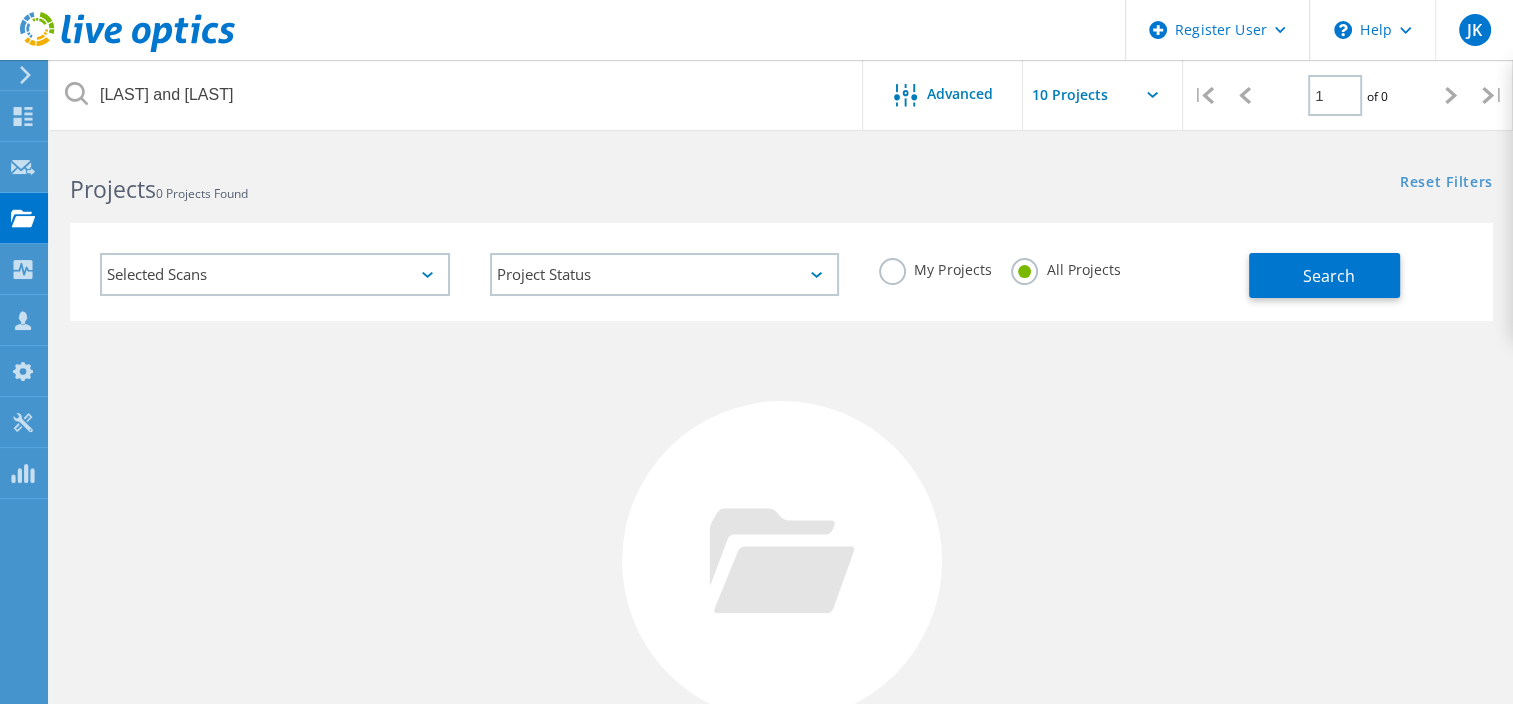 click on "My Projects All Projects" 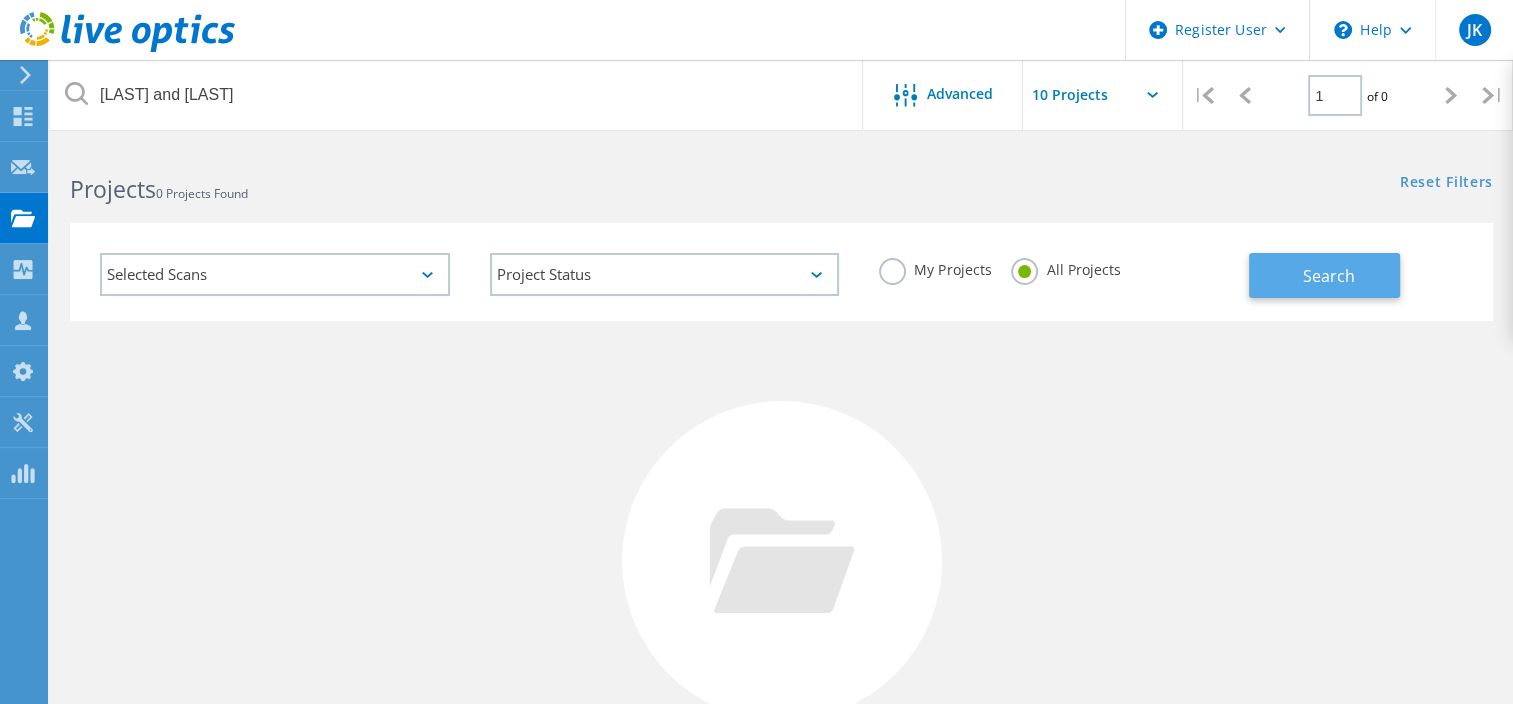 click on "Search" 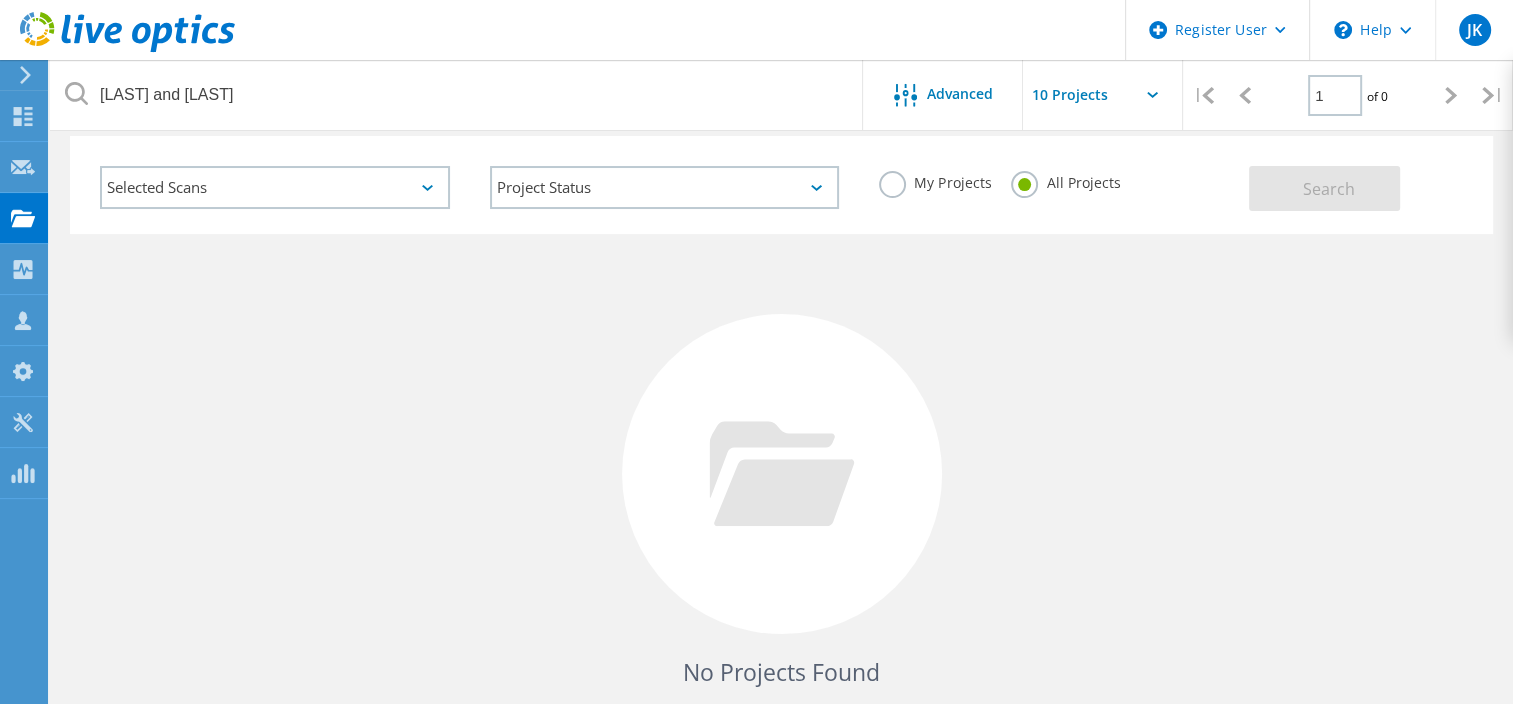 scroll, scrollTop: 0, scrollLeft: 0, axis: both 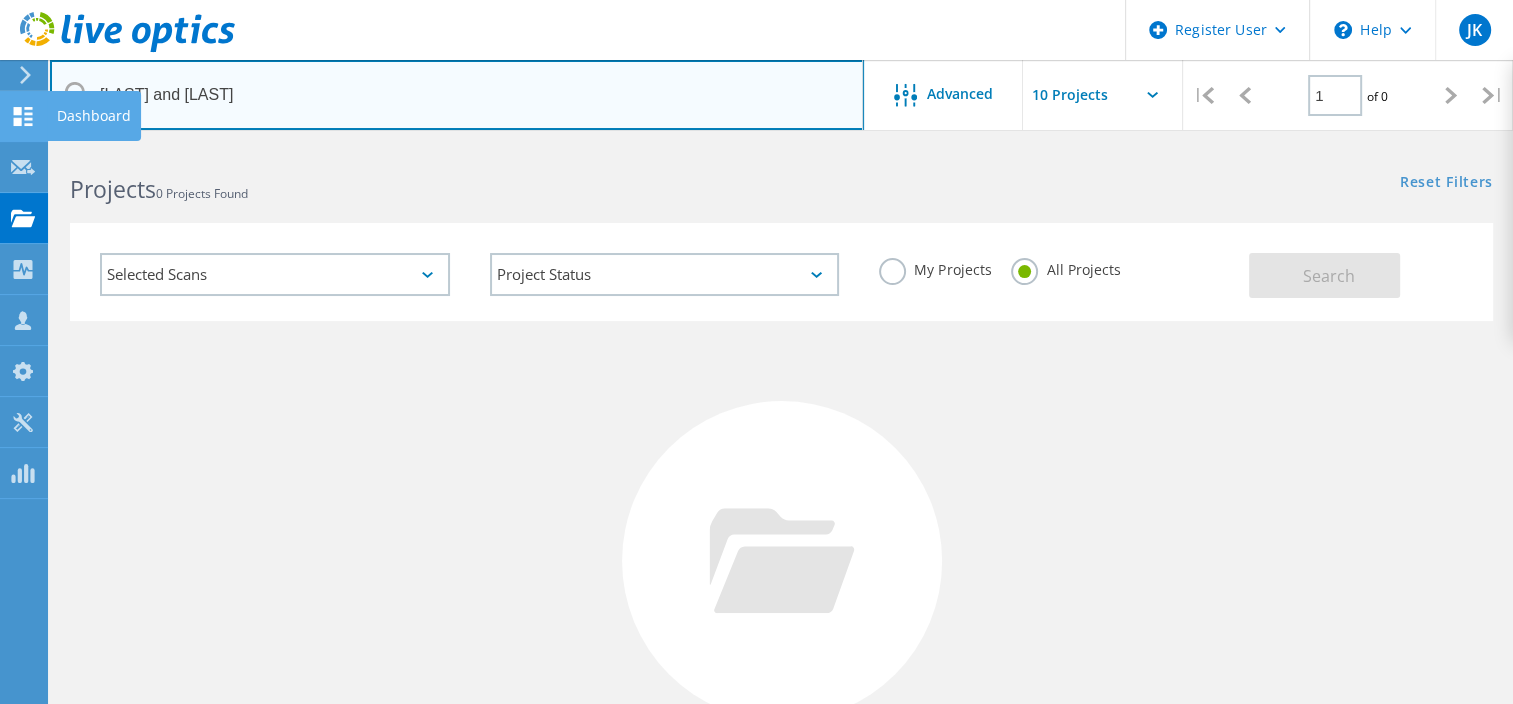 drag, startPoint x: 257, startPoint y: 97, endPoint x: 44, endPoint y: 124, distance: 214.70445 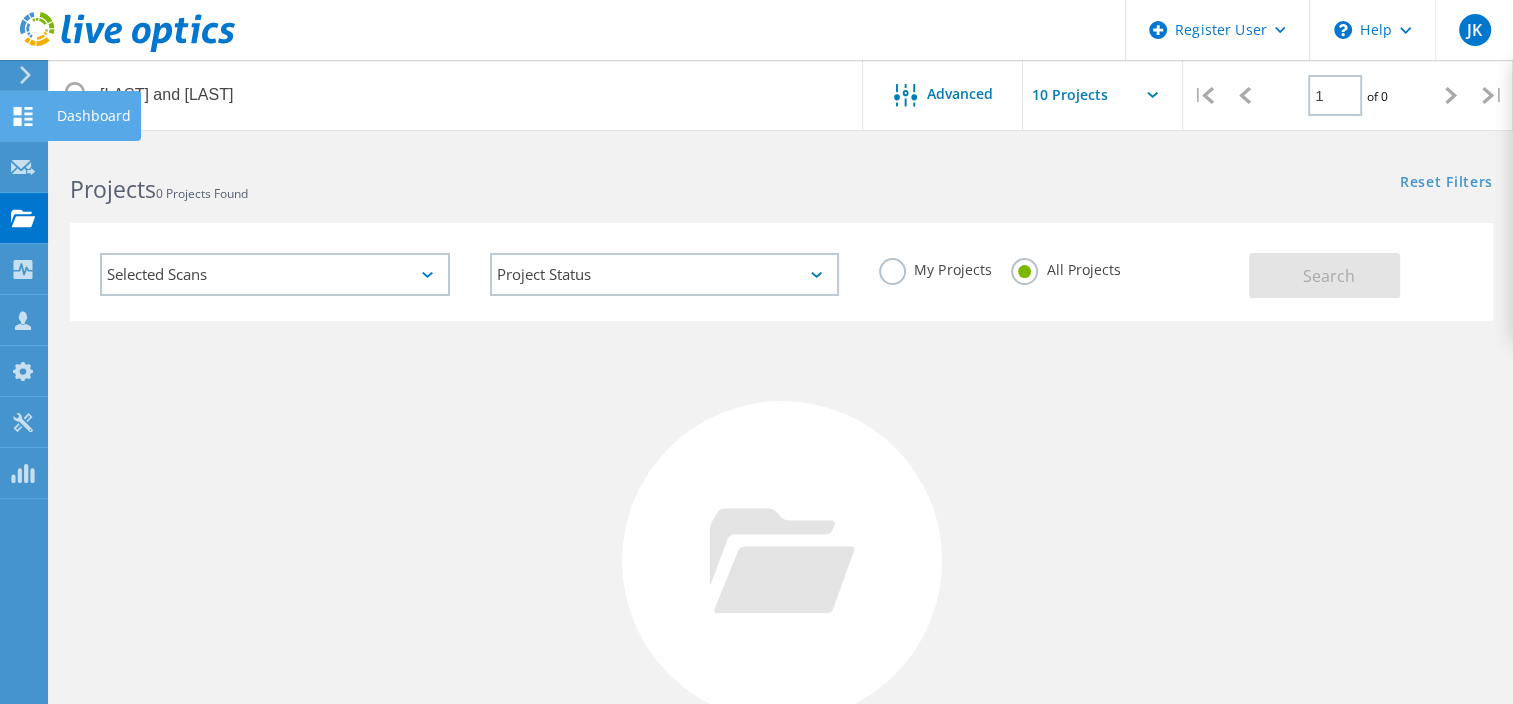 click on "Dashboard" at bounding box center [-66, 116] 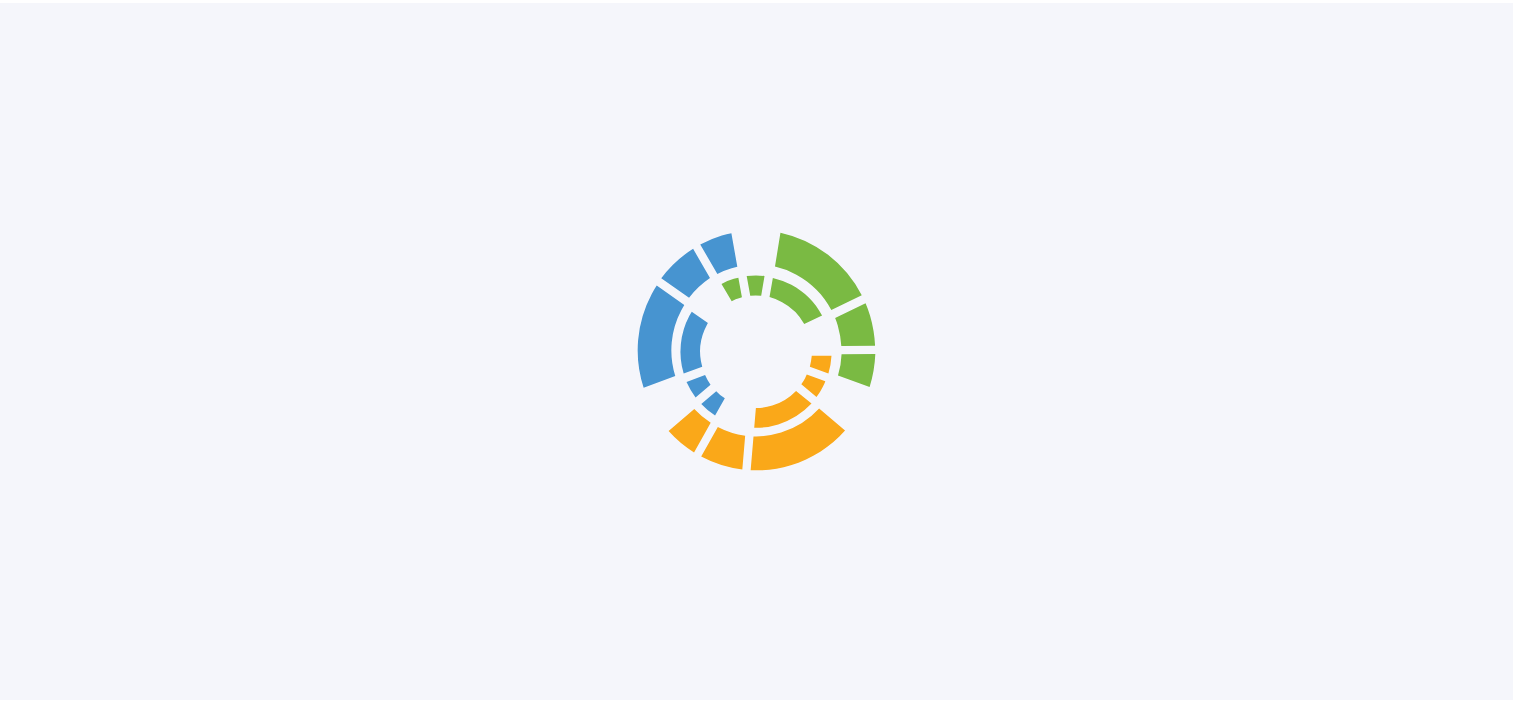 scroll, scrollTop: 0, scrollLeft: 0, axis: both 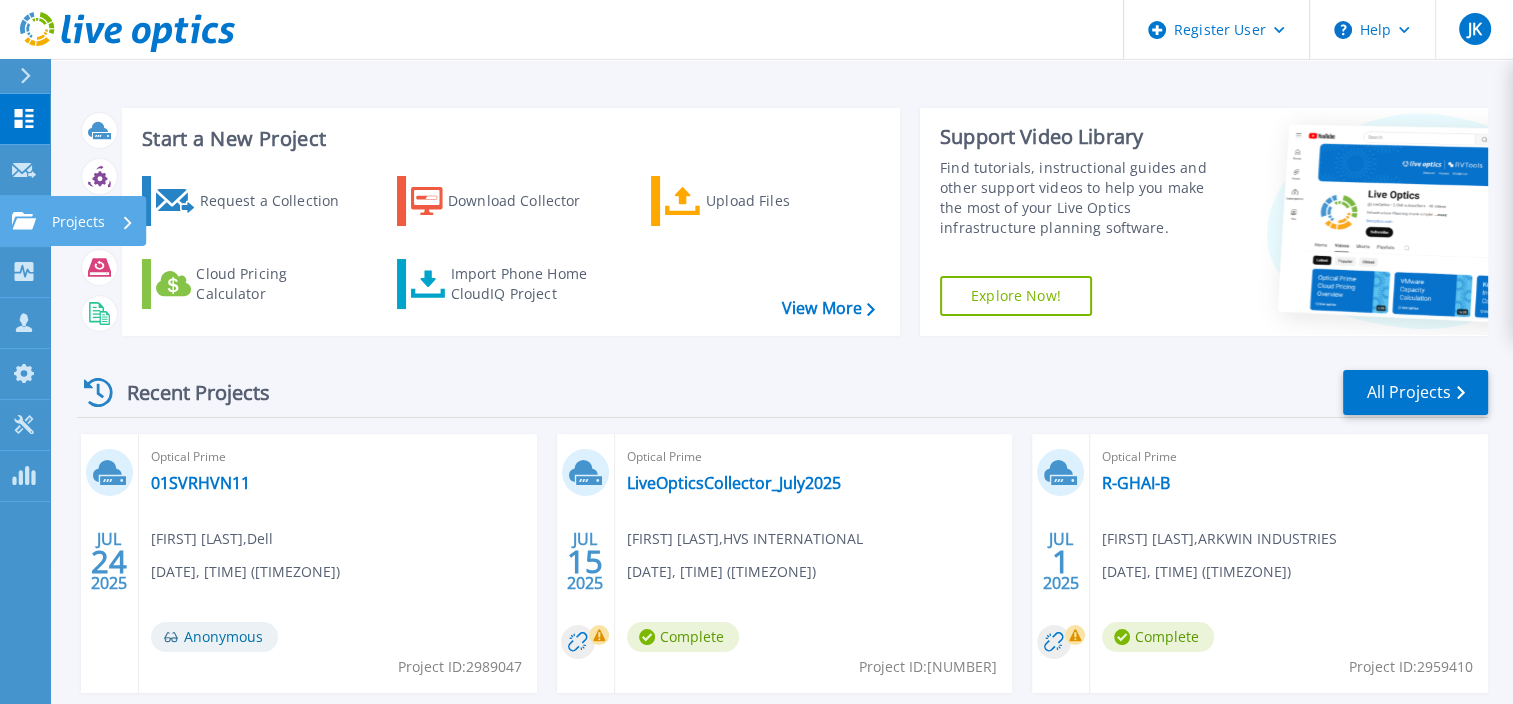 click 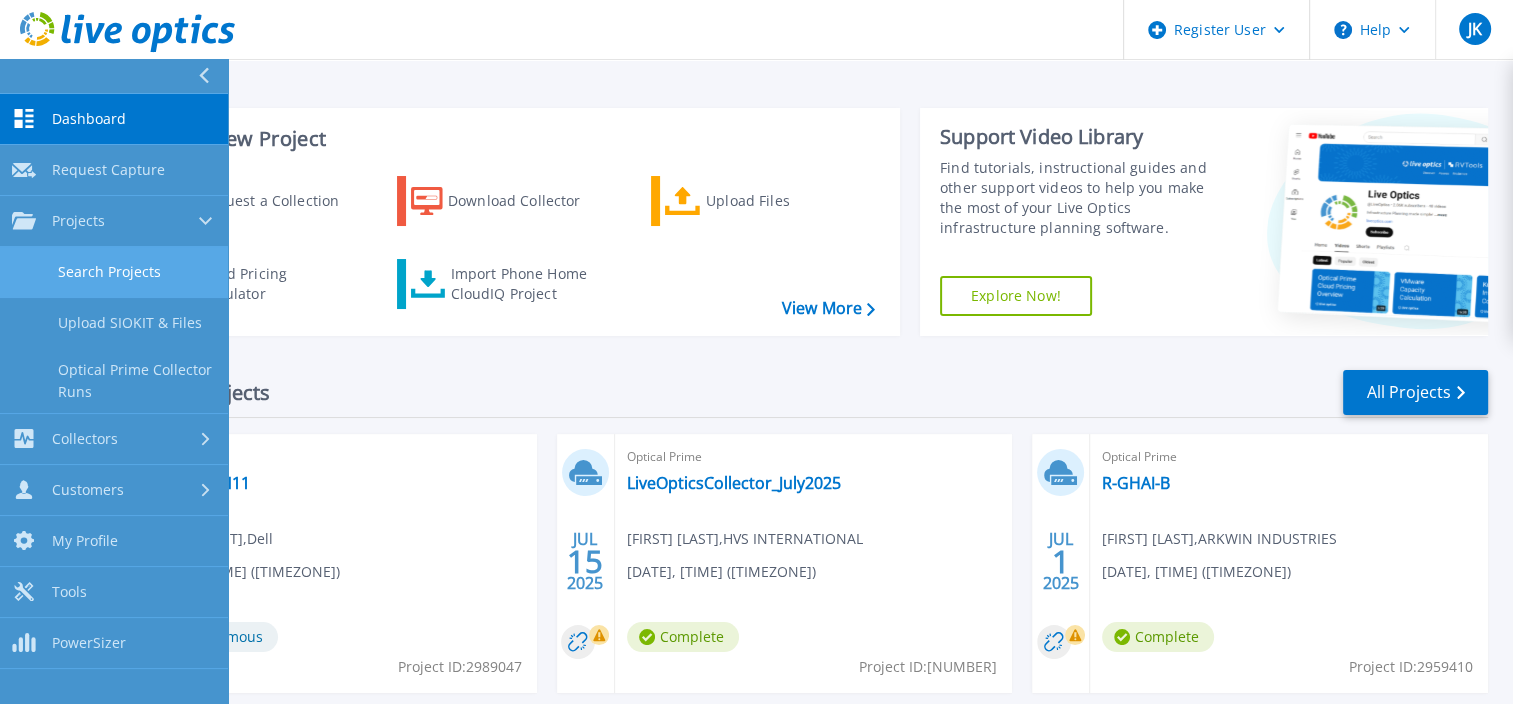 click on "Search Projects" at bounding box center [114, 272] 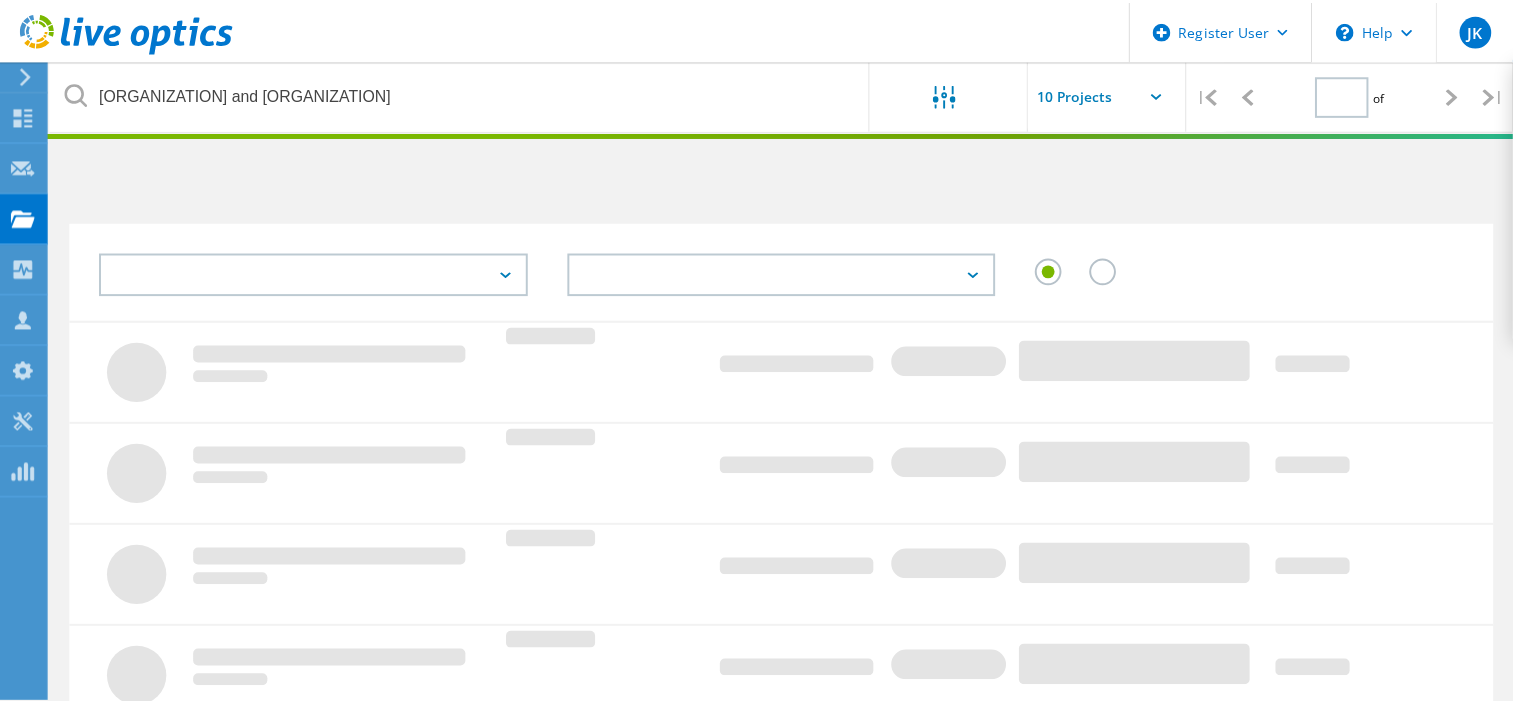 scroll, scrollTop: 0, scrollLeft: 0, axis: both 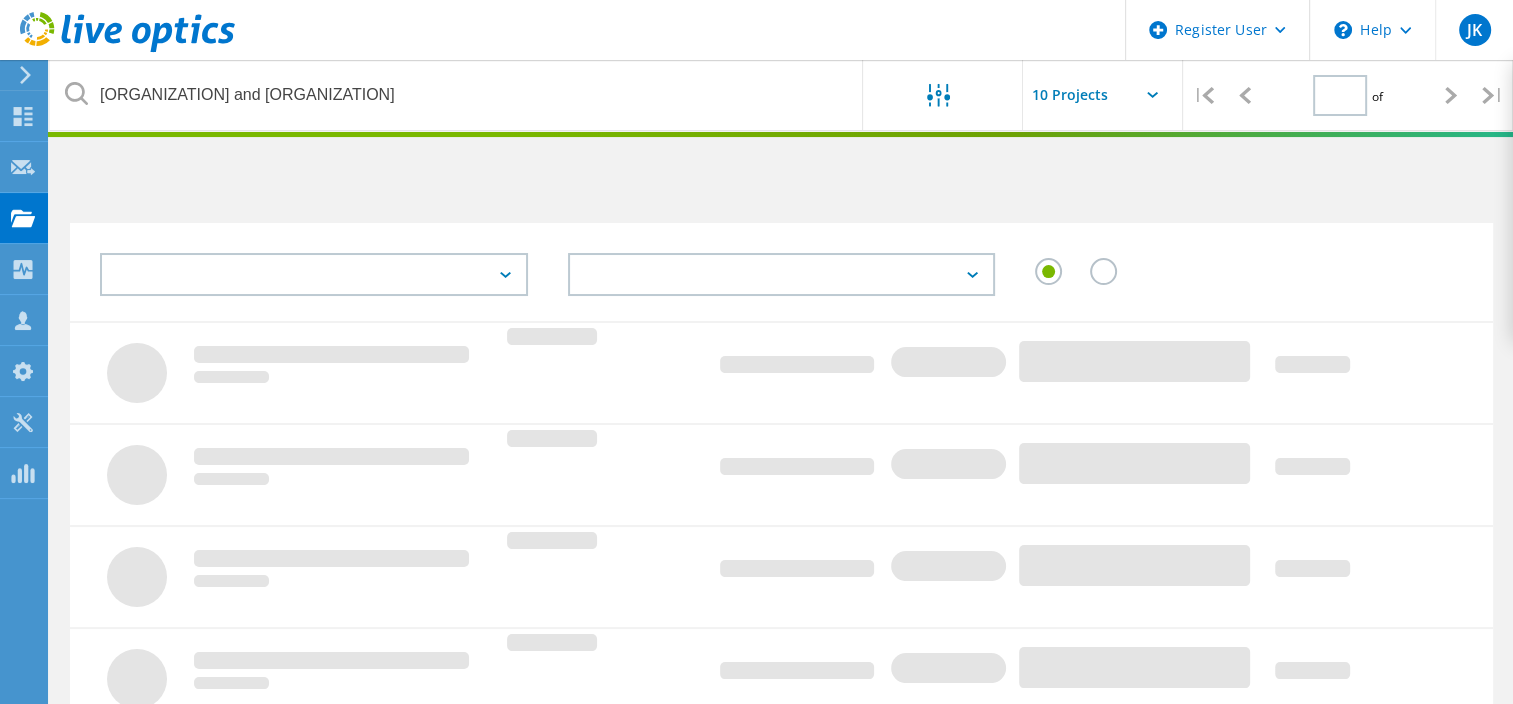 type on "1" 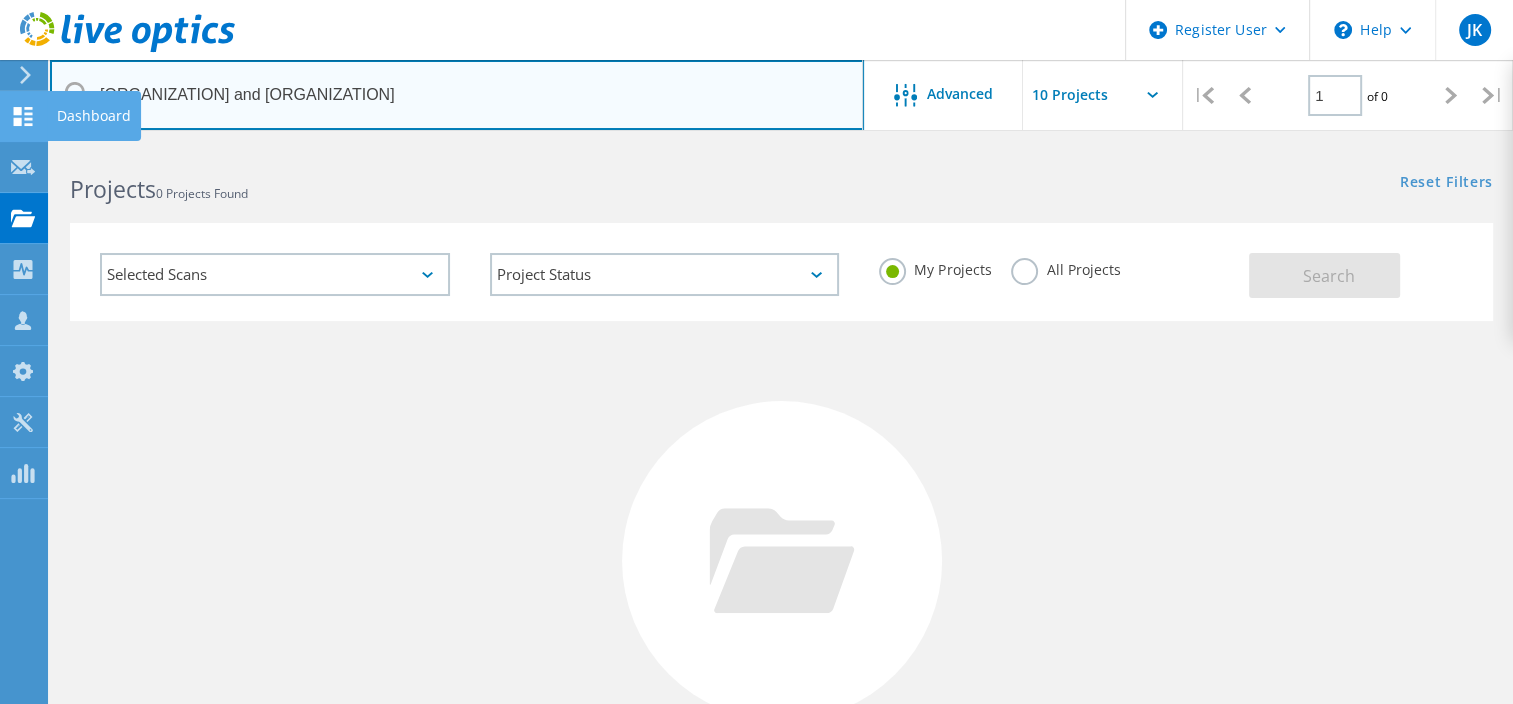 drag, startPoint x: 294, startPoint y: 104, endPoint x: 40, endPoint y: 99, distance: 254.04921 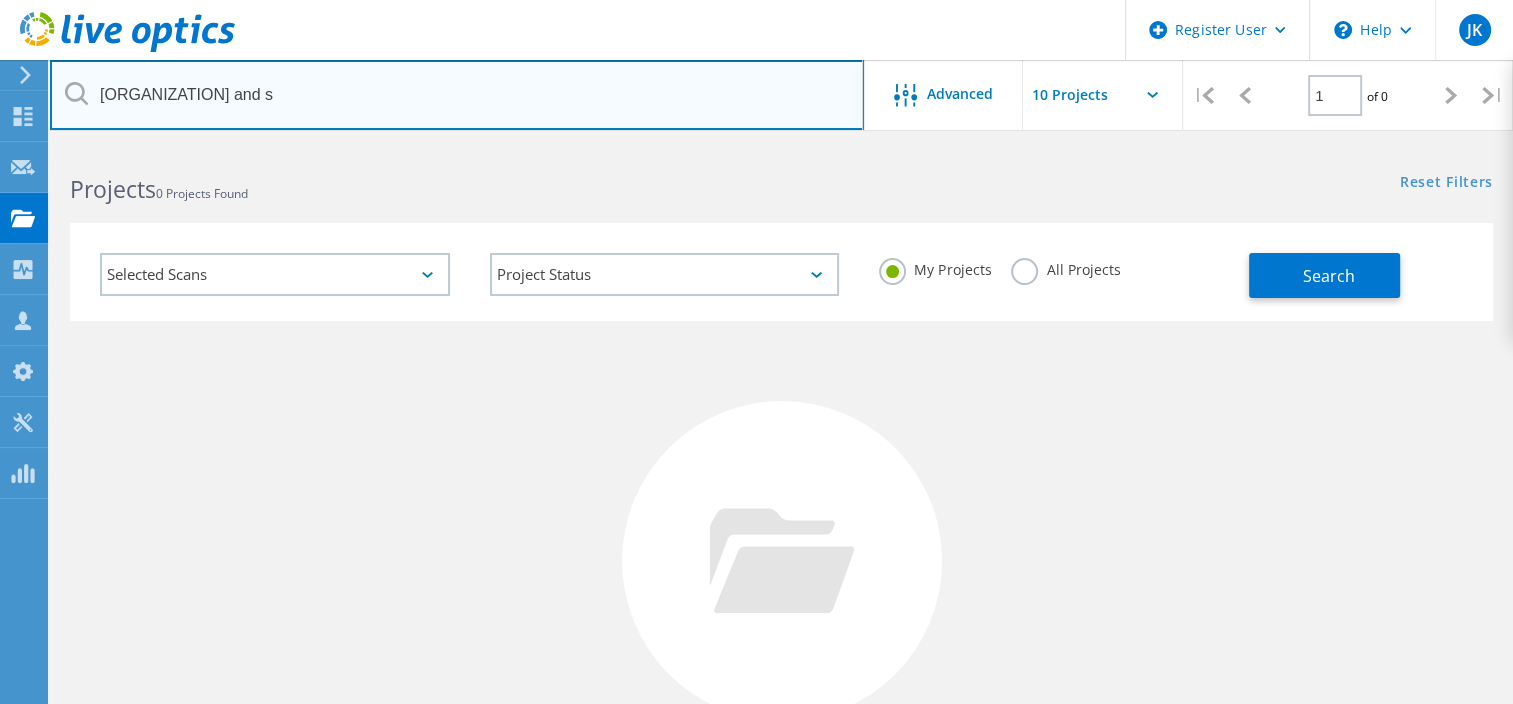 click on "[ORGANIZATION] and s" at bounding box center [457, 95] 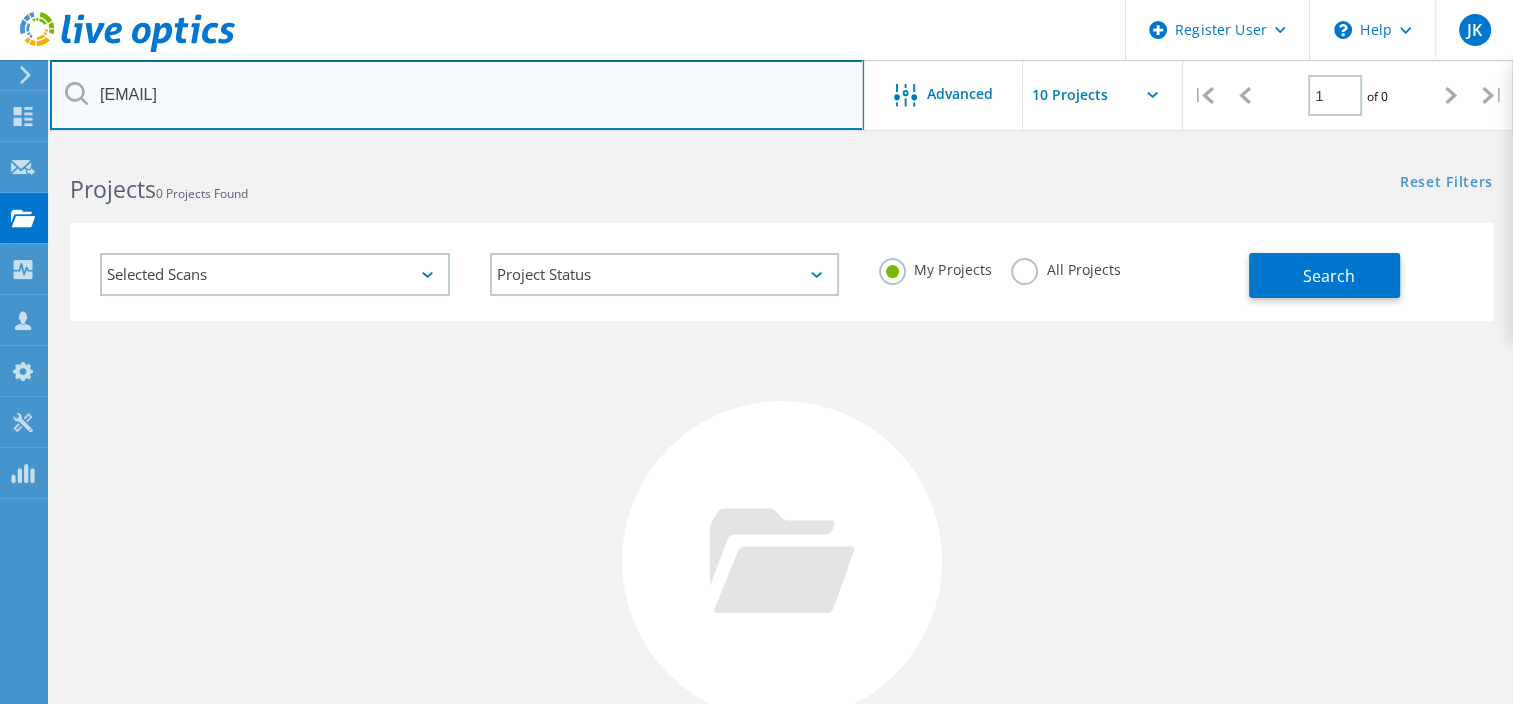 type on "[EMAIL]" 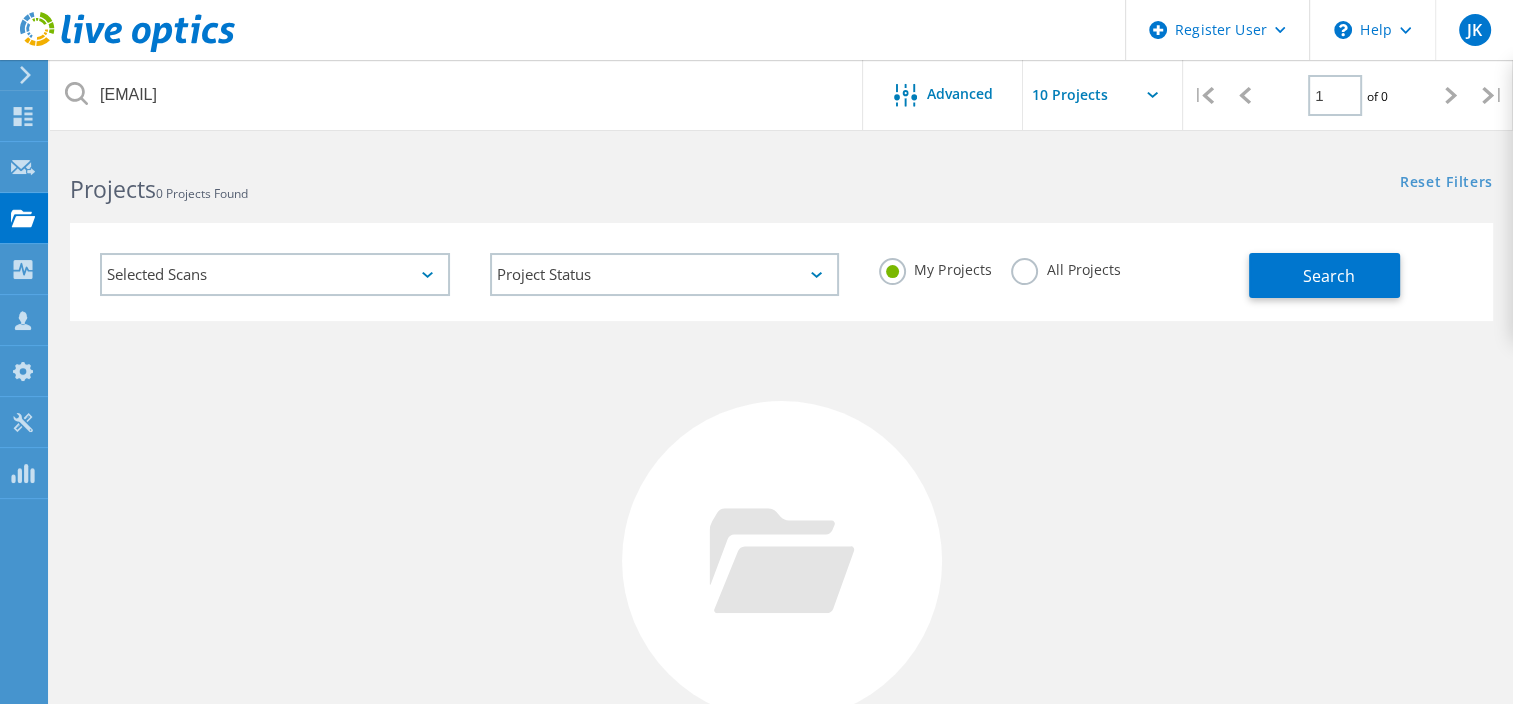 click on "All Projects" 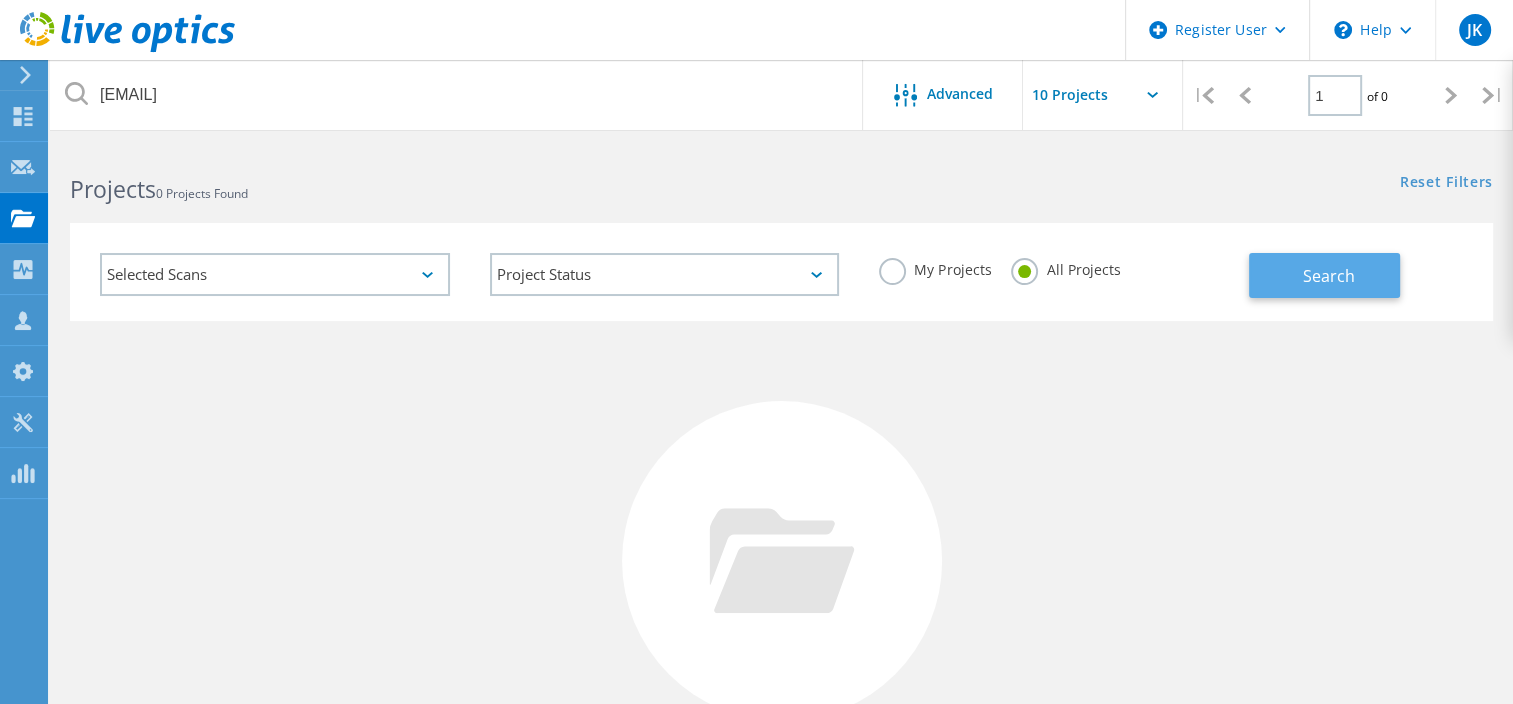 click on "Search" 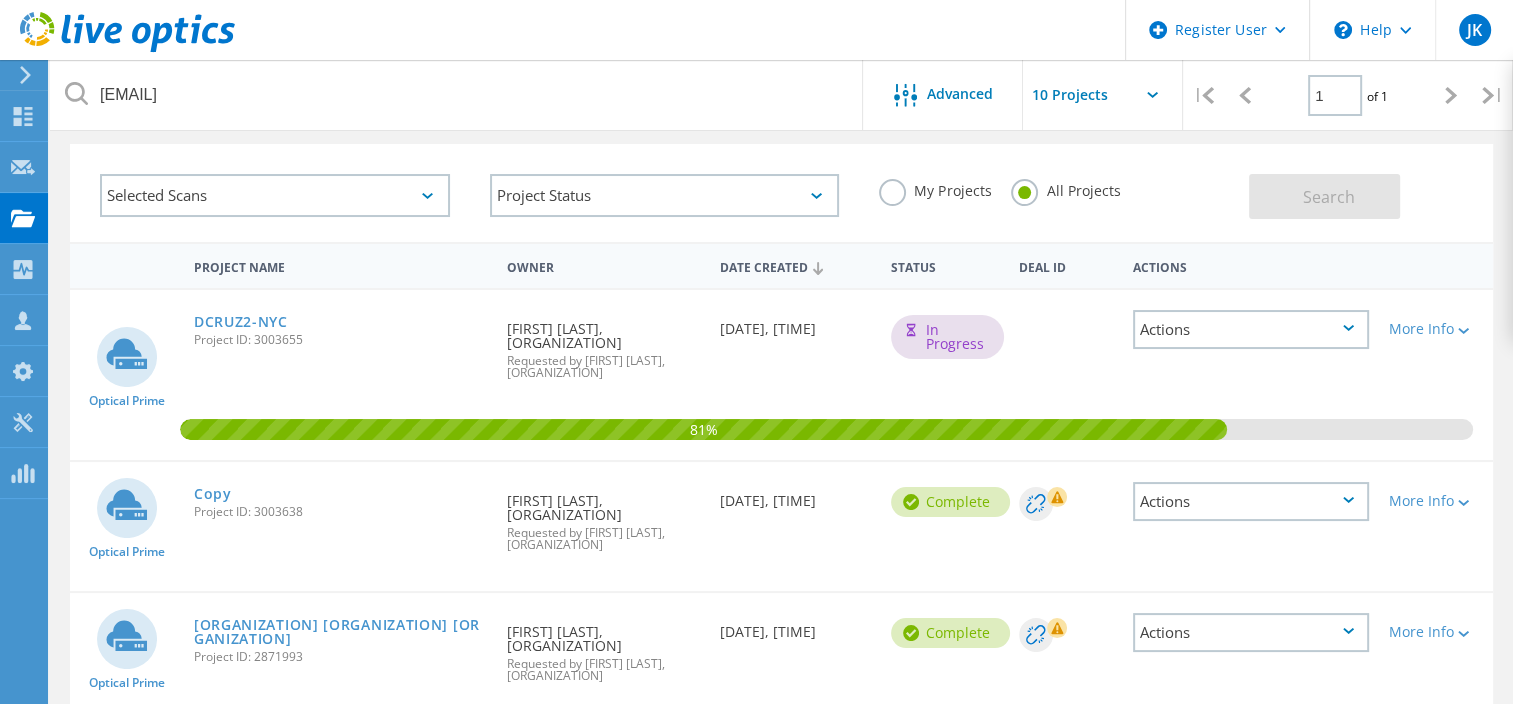 scroll, scrollTop: 80, scrollLeft: 0, axis: vertical 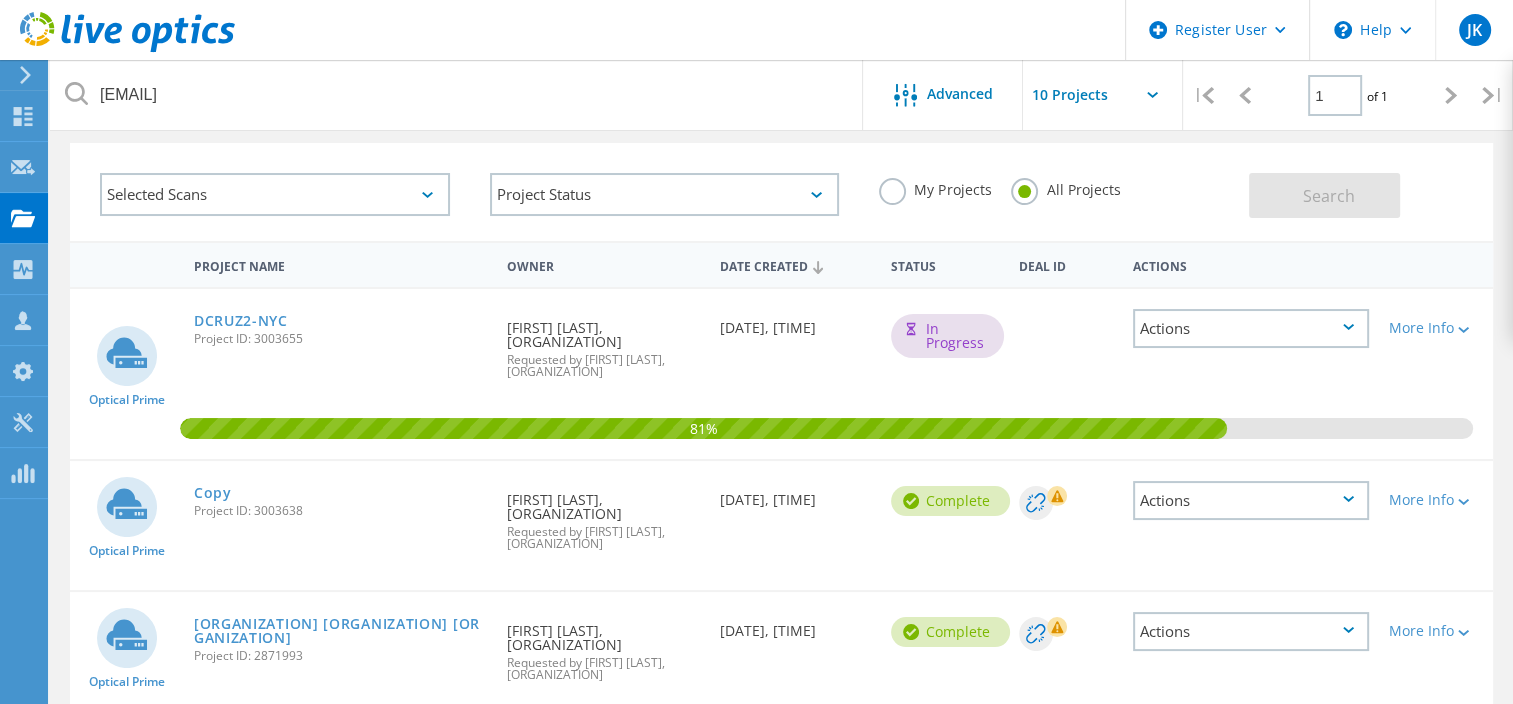 click on "Project ID: 3003655" 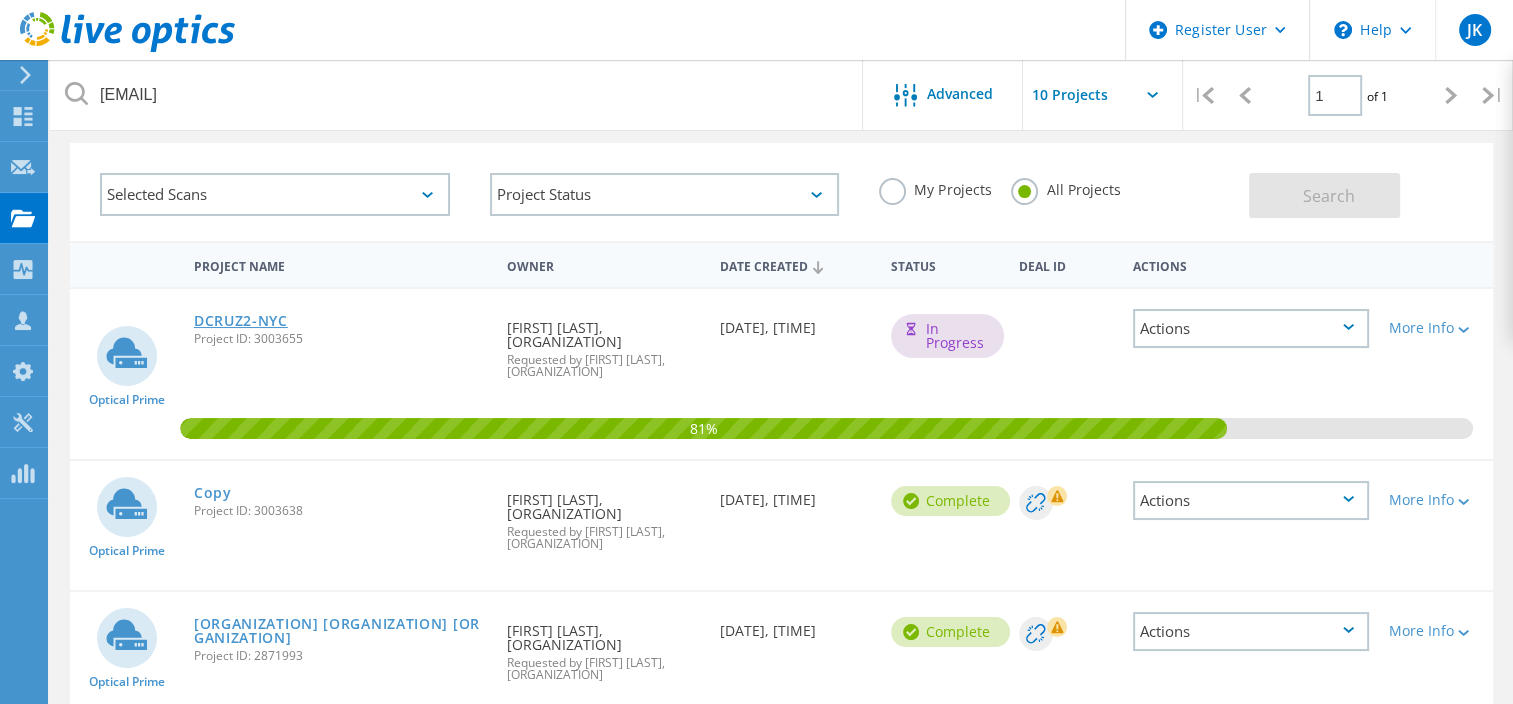 click on "DCRUZ2-NYC" 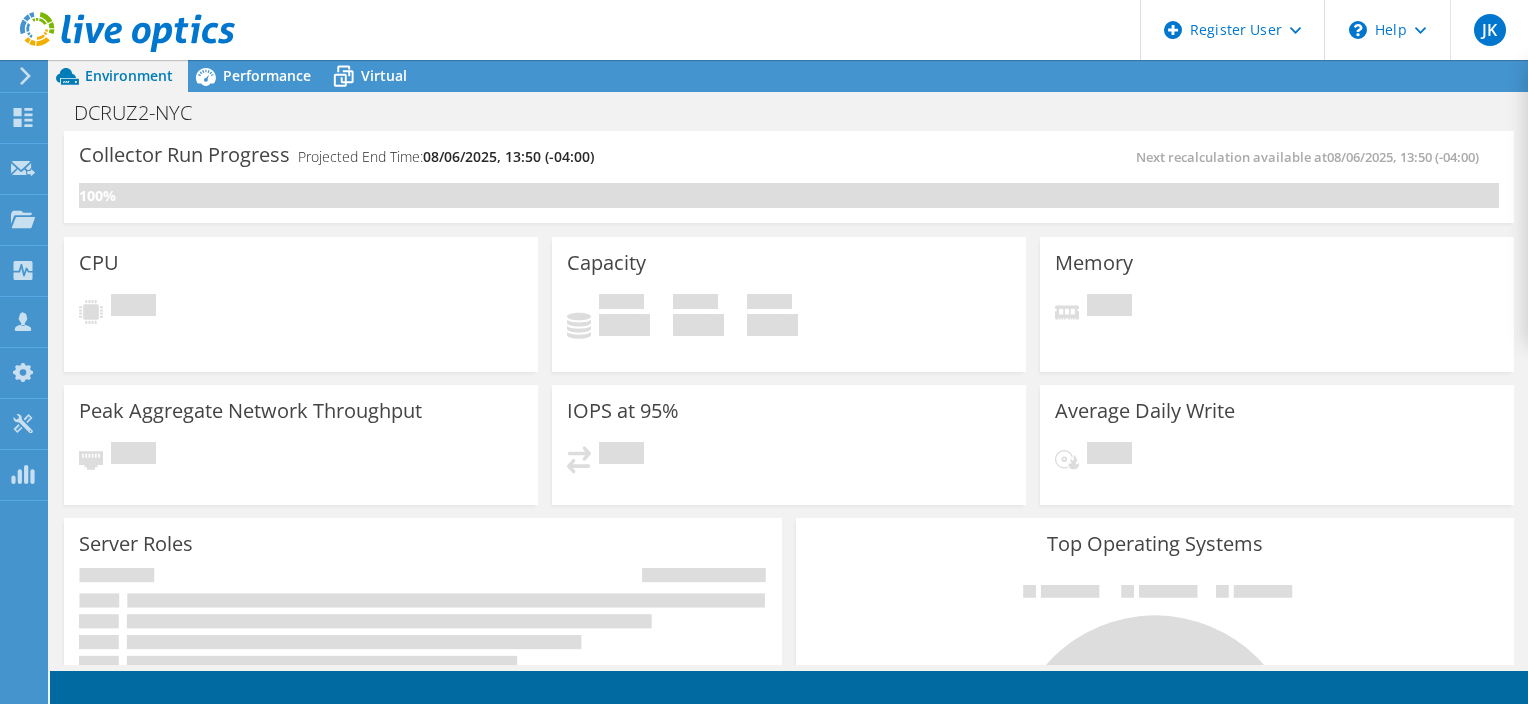 scroll, scrollTop: 0, scrollLeft: 0, axis: both 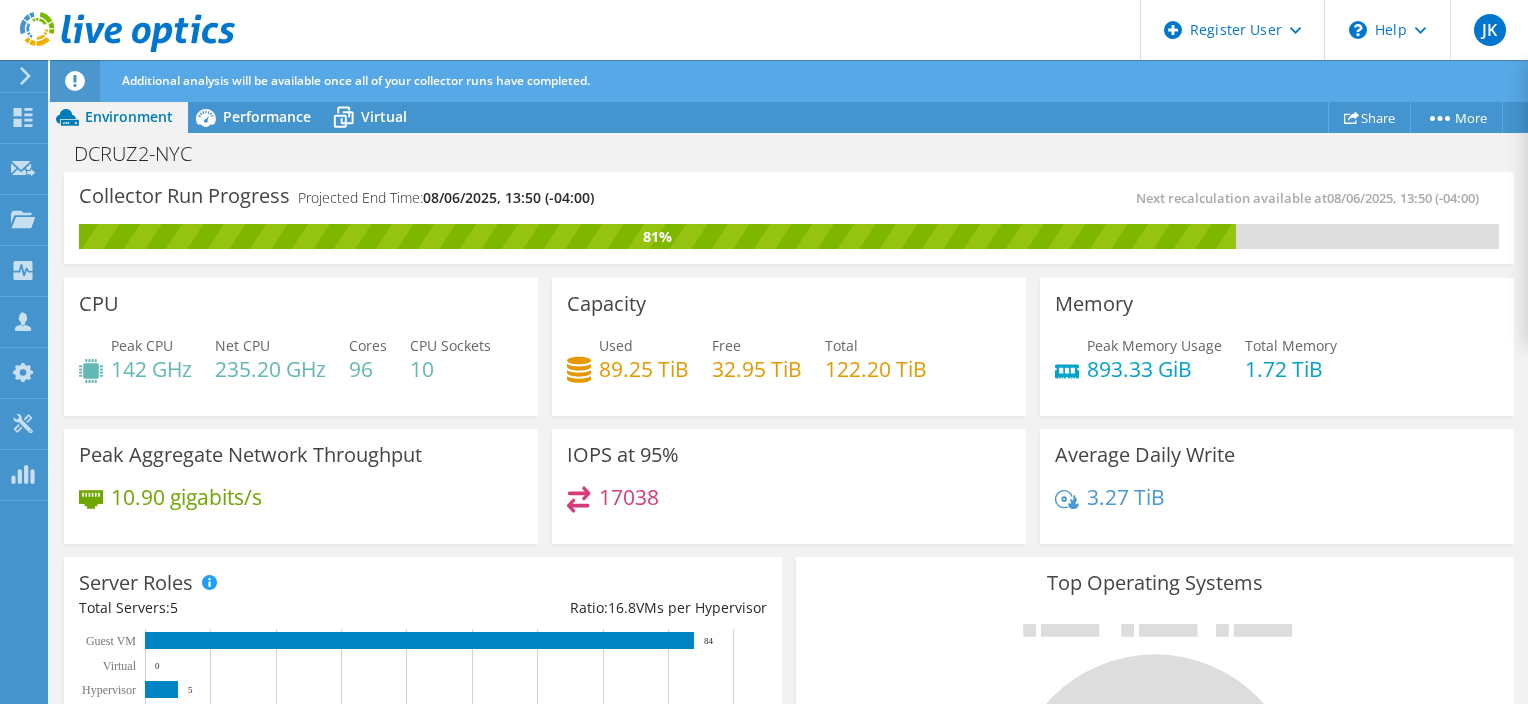 click on "Project Actions
Project Actions
Share
More
Project Details" at bounding box center (789, 117) 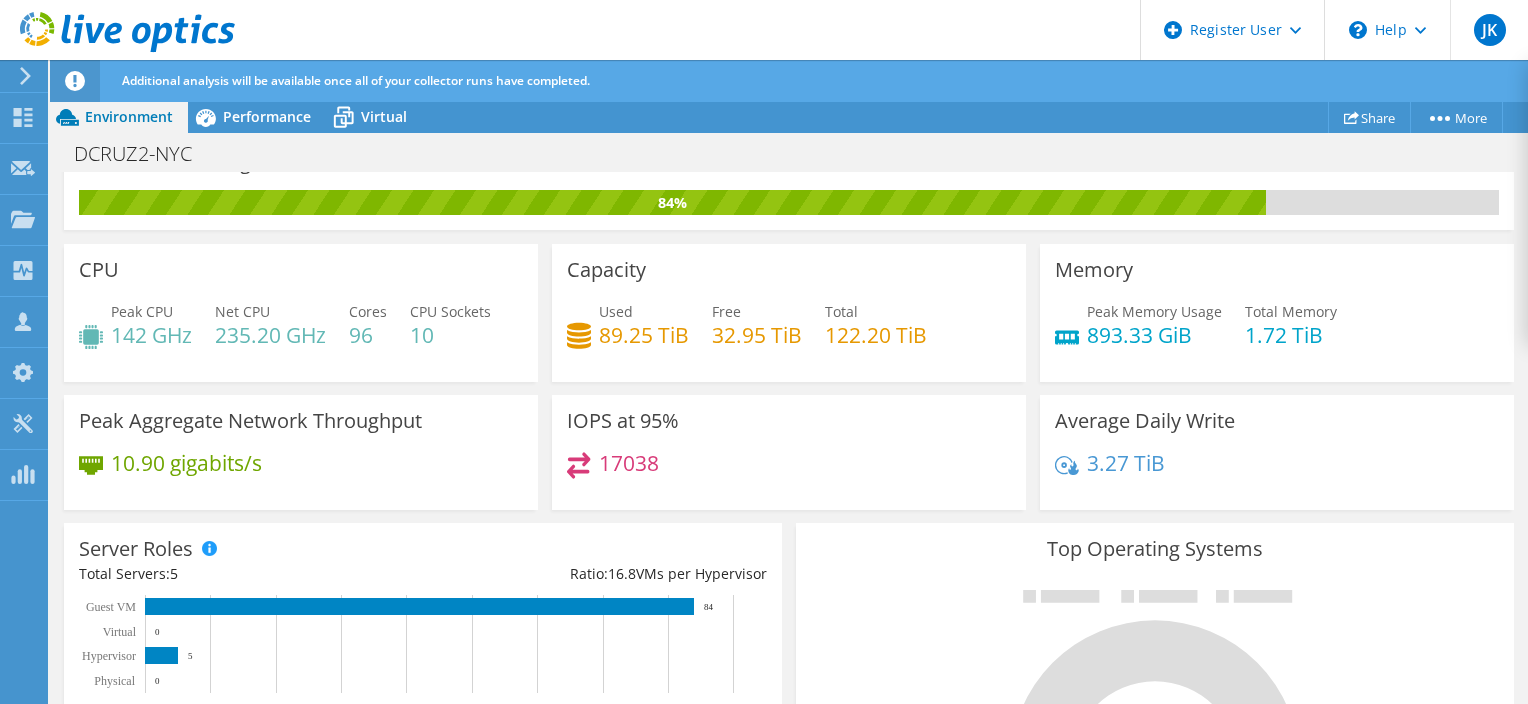 scroll, scrollTop: 0, scrollLeft: 0, axis: both 